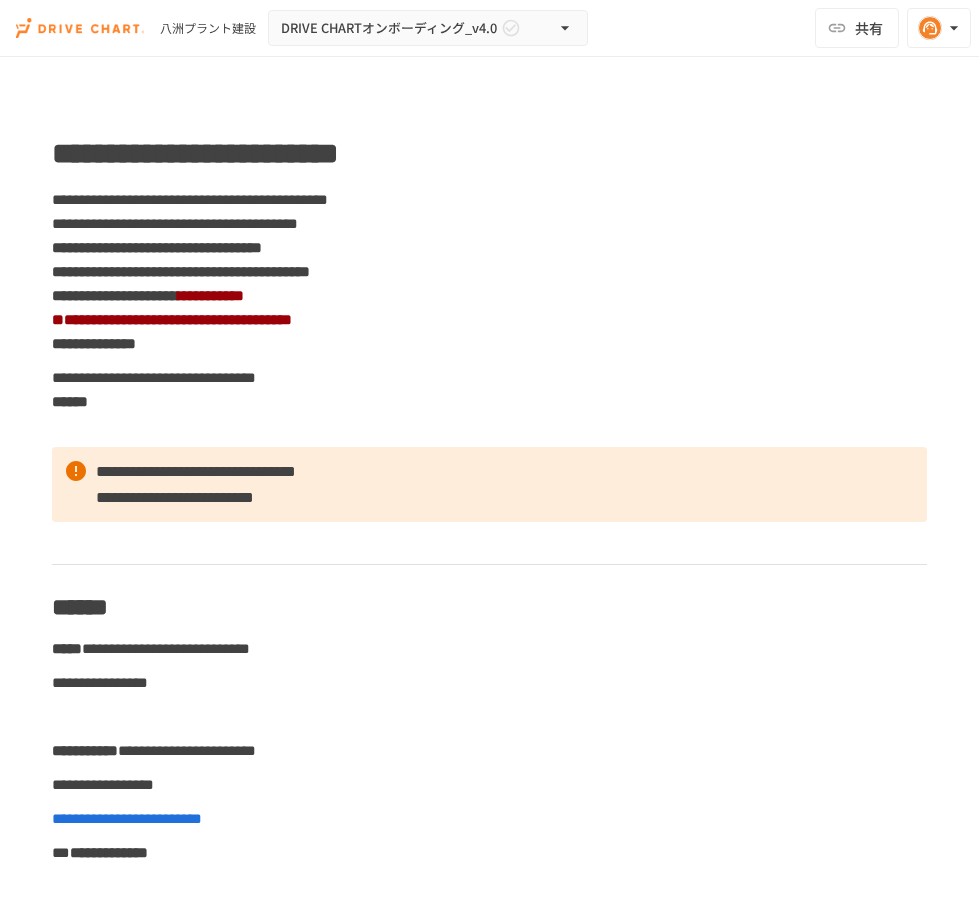 scroll, scrollTop: 0, scrollLeft: 0, axis: both 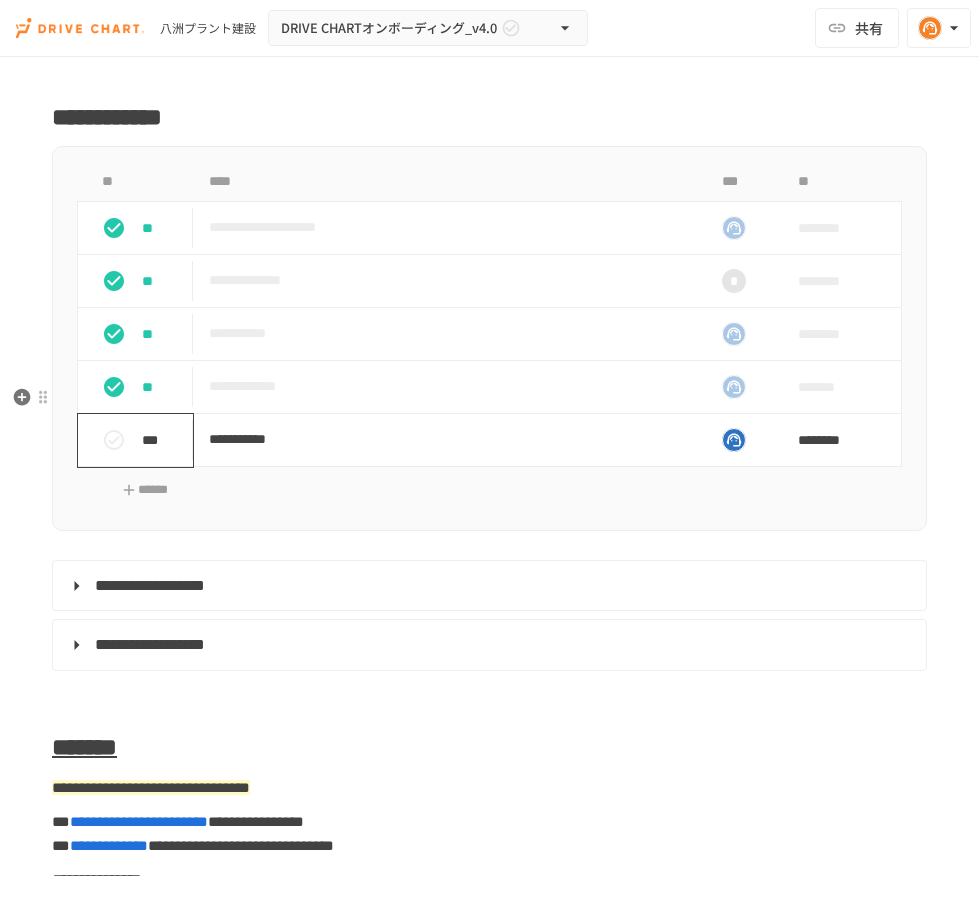 click on "***" at bounding box center (143, 440) 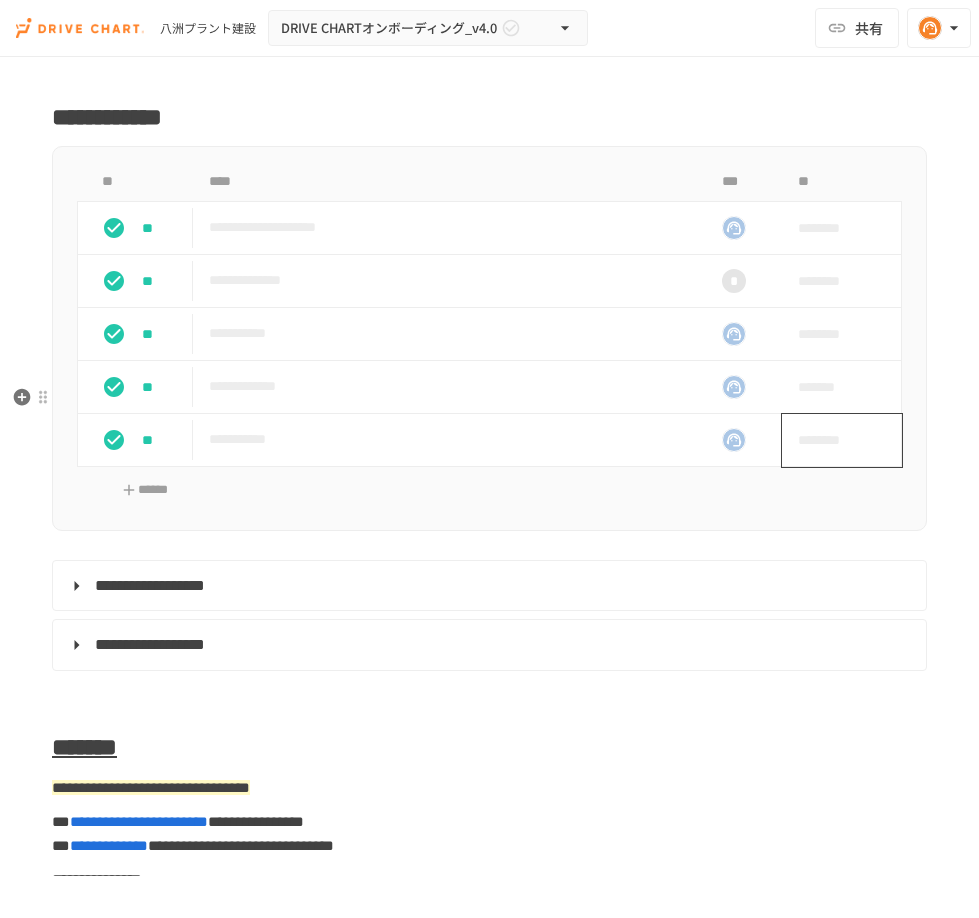 click on "********" at bounding box center (835, 440) 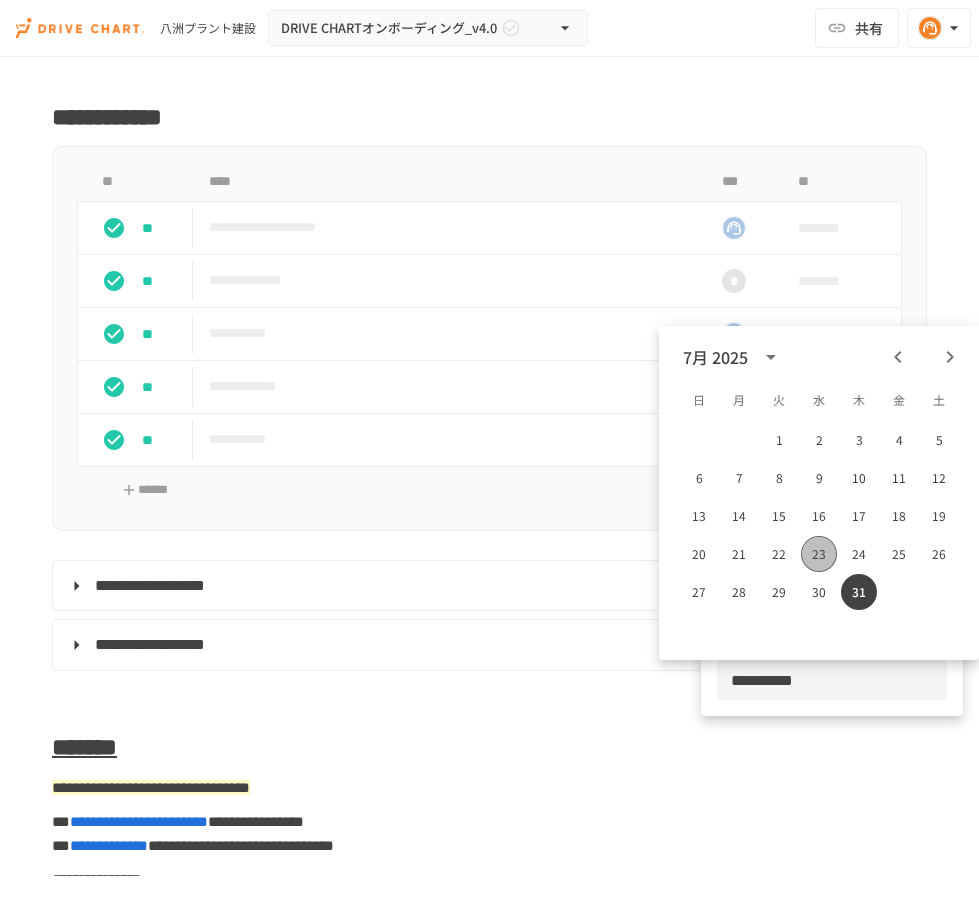 click on "23" at bounding box center [819, 554] 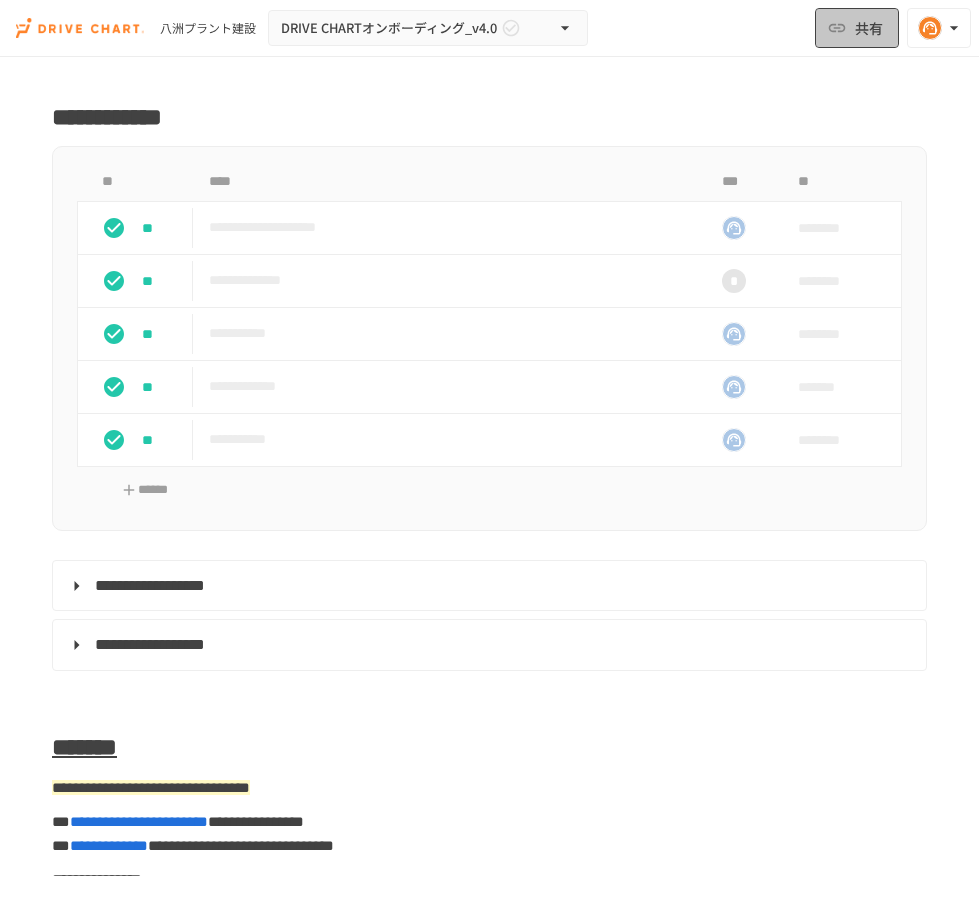 click on "共有" at bounding box center (869, 28) 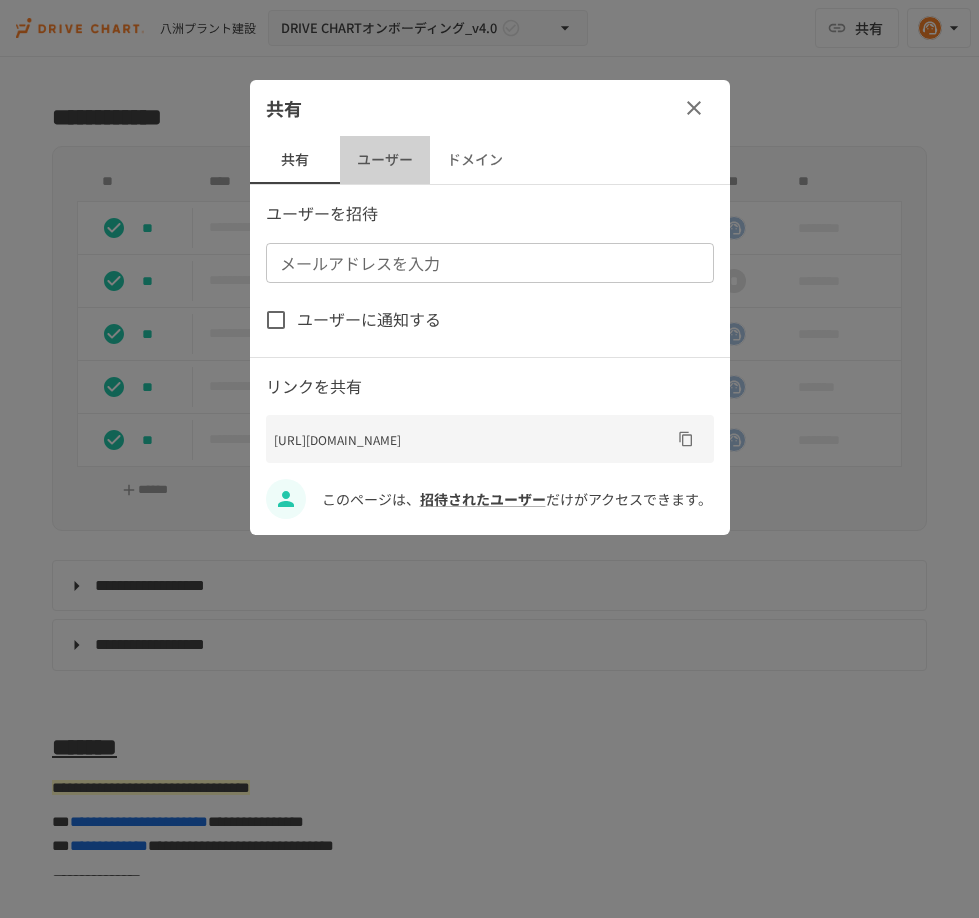 click on "ユーザー" at bounding box center (385, 160) 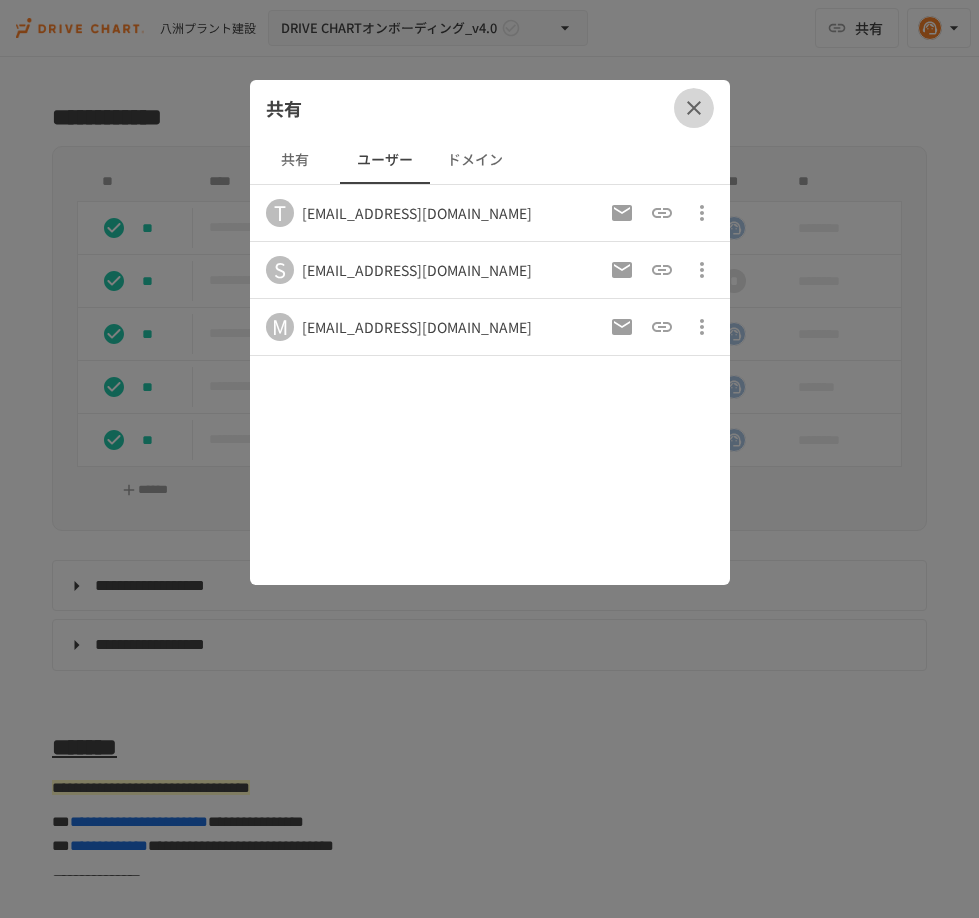 click 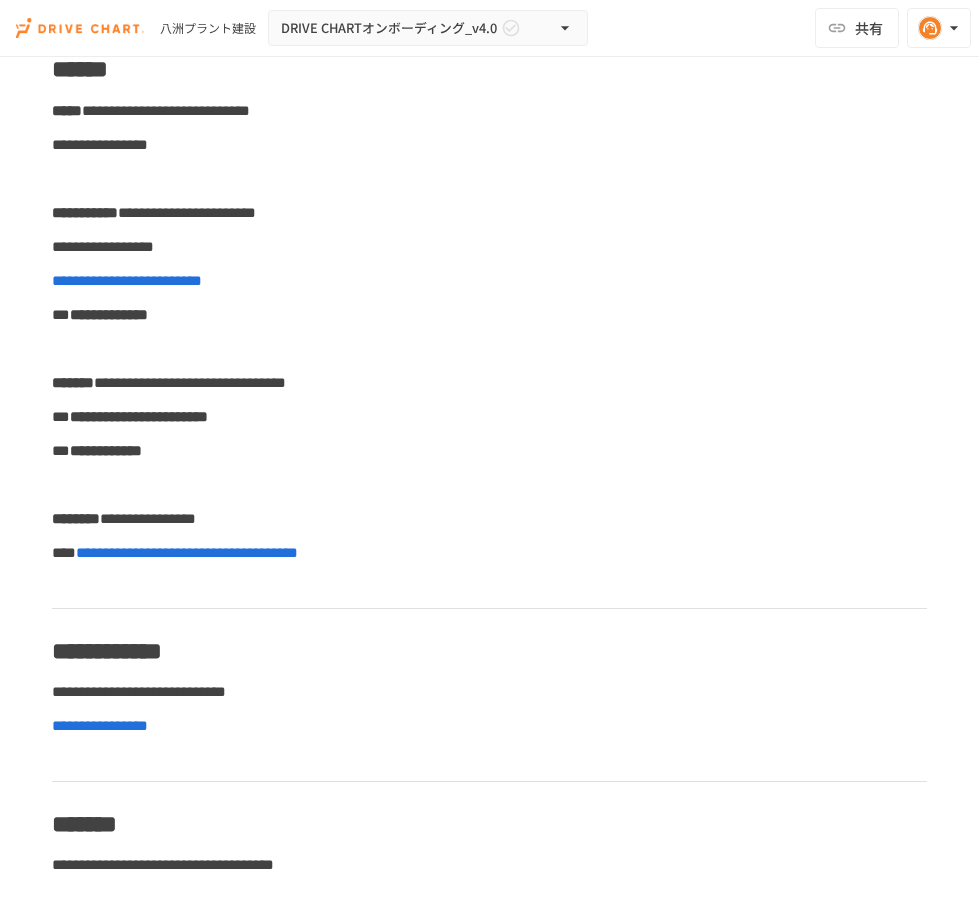 scroll, scrollTop: 540, scrollLeft: 0, axis: vertical 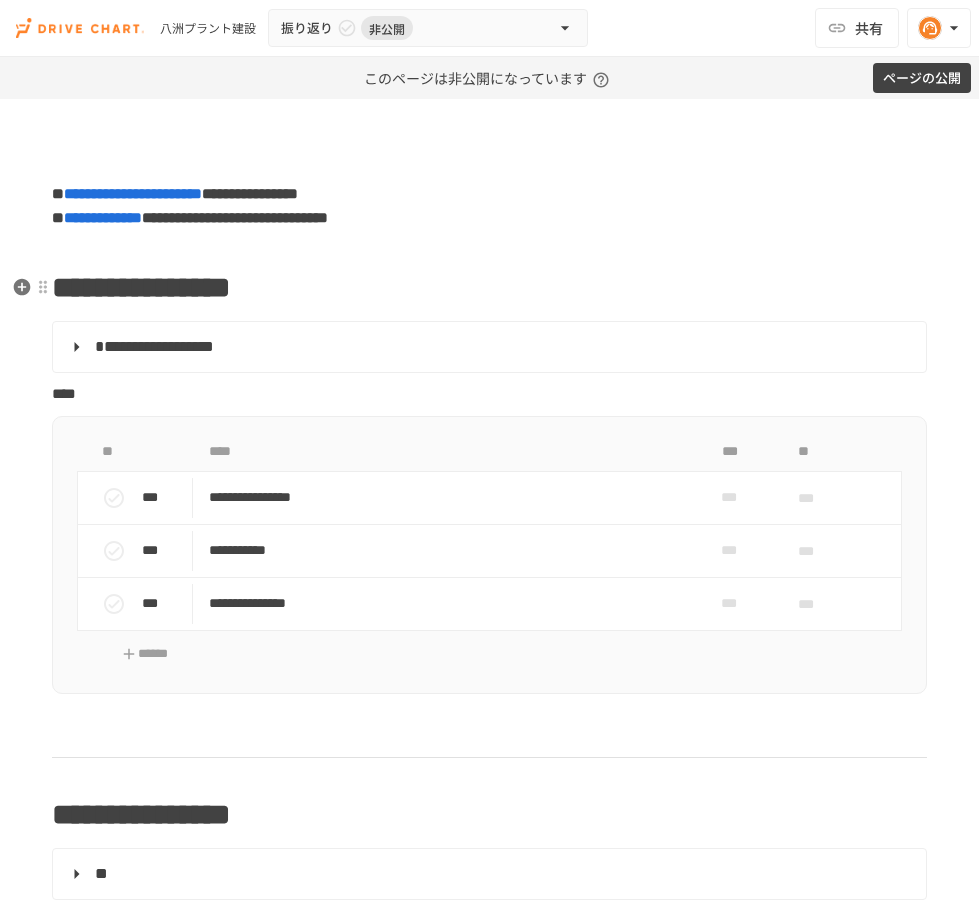 click on "**********" at bounding box center (141, 287) 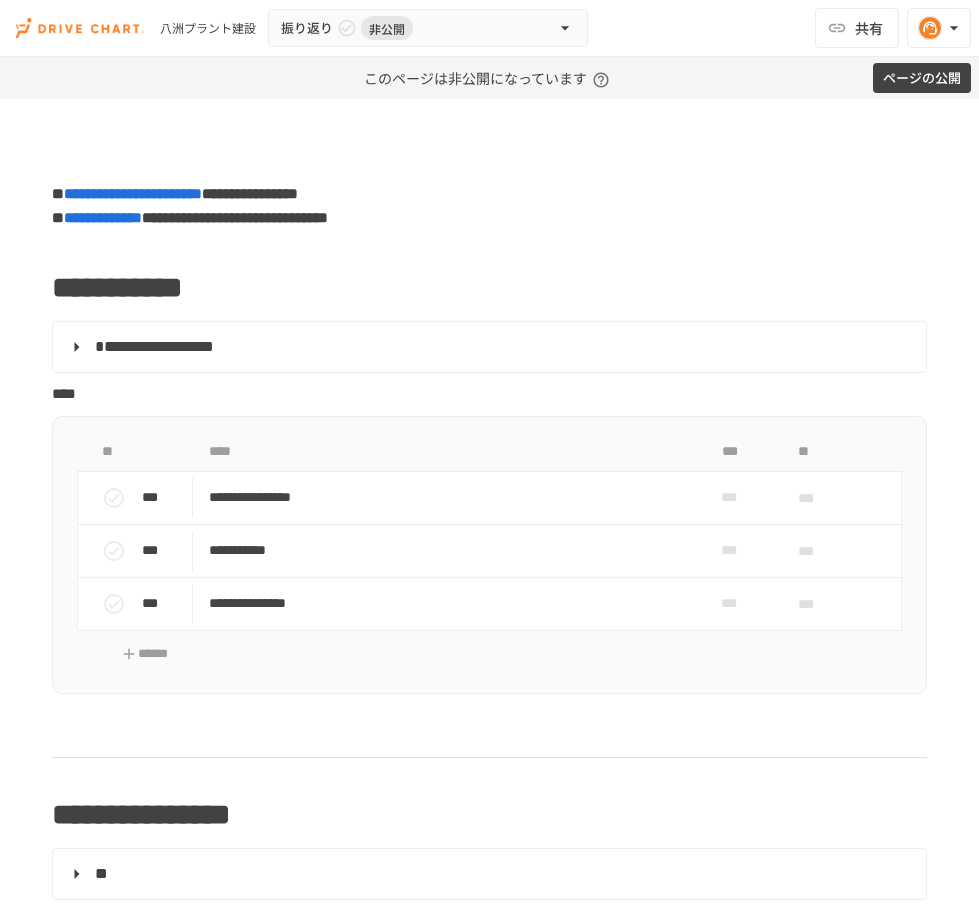 type 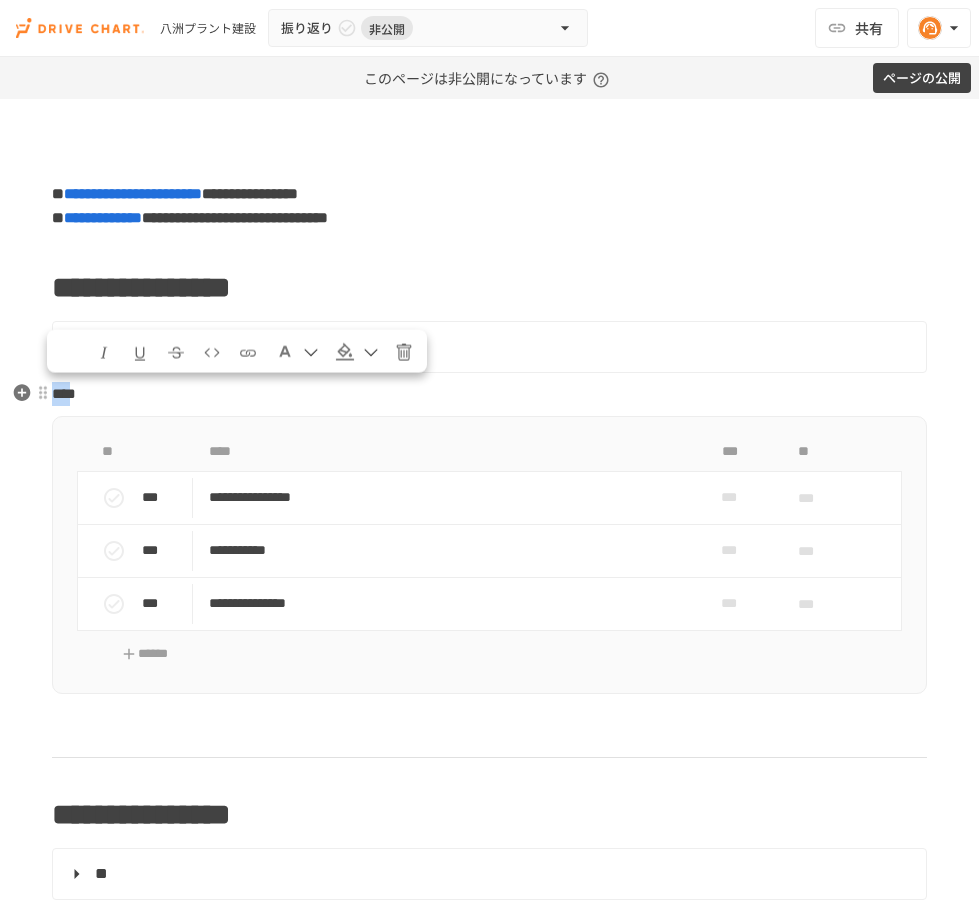 drag, startPoint x: 101, startPoint y: 392, endPoint x: 56, endPoint y: 395, distance: 45.099888 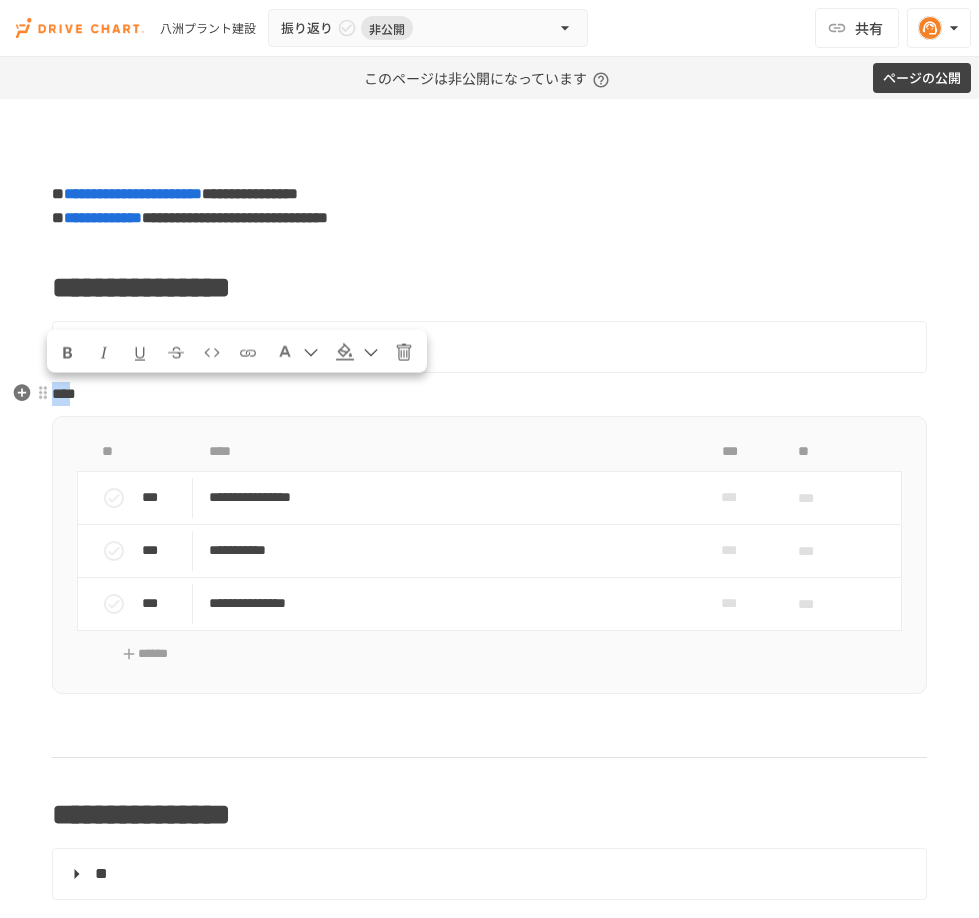 click on "****" at bounding box center (64, 393) 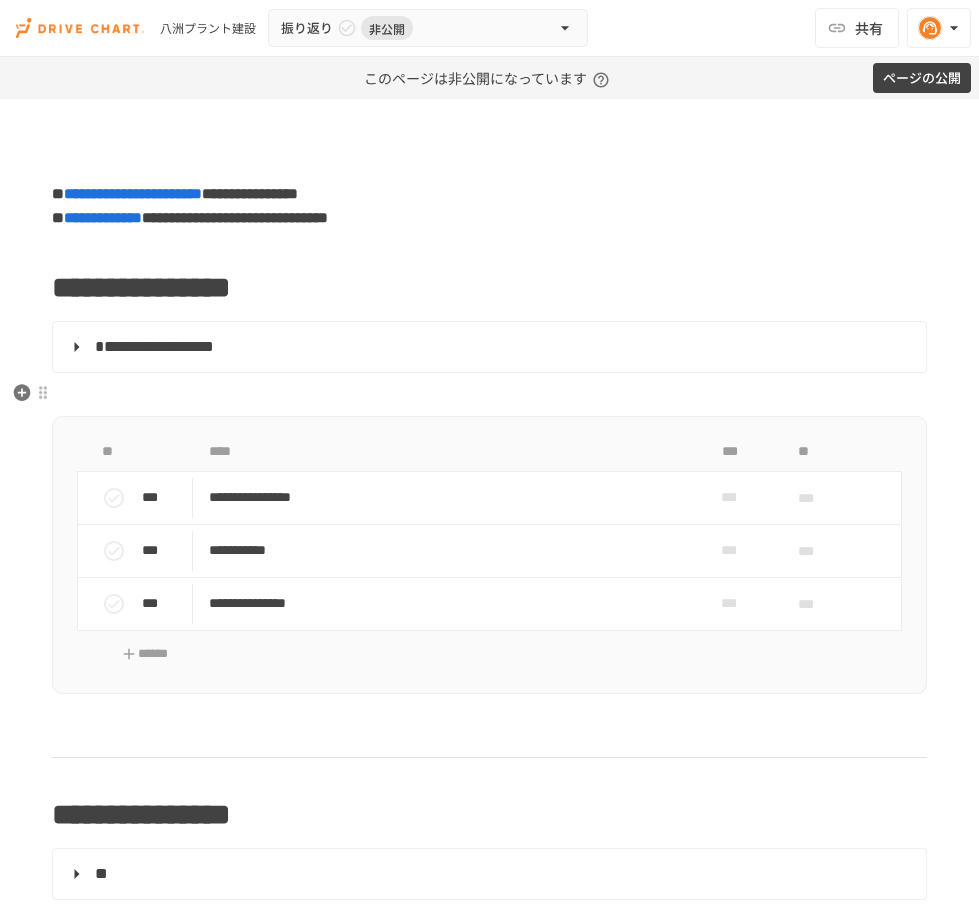 click at bounding box center [489, 394] 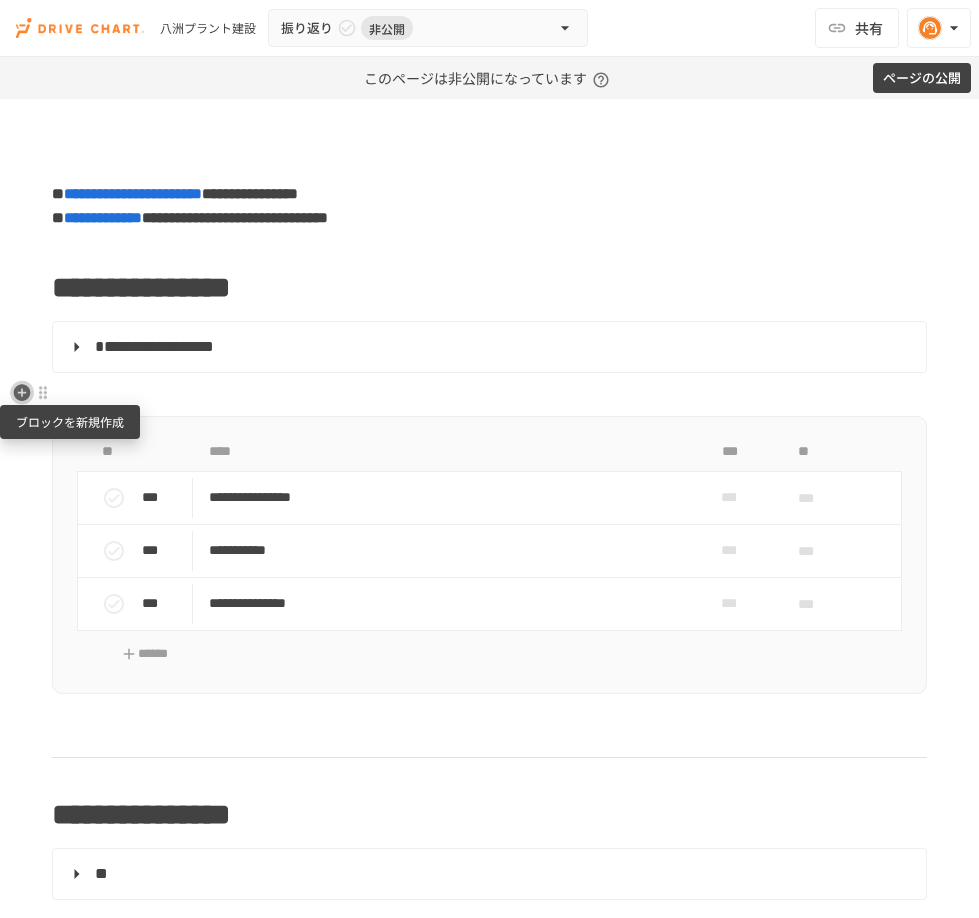 click 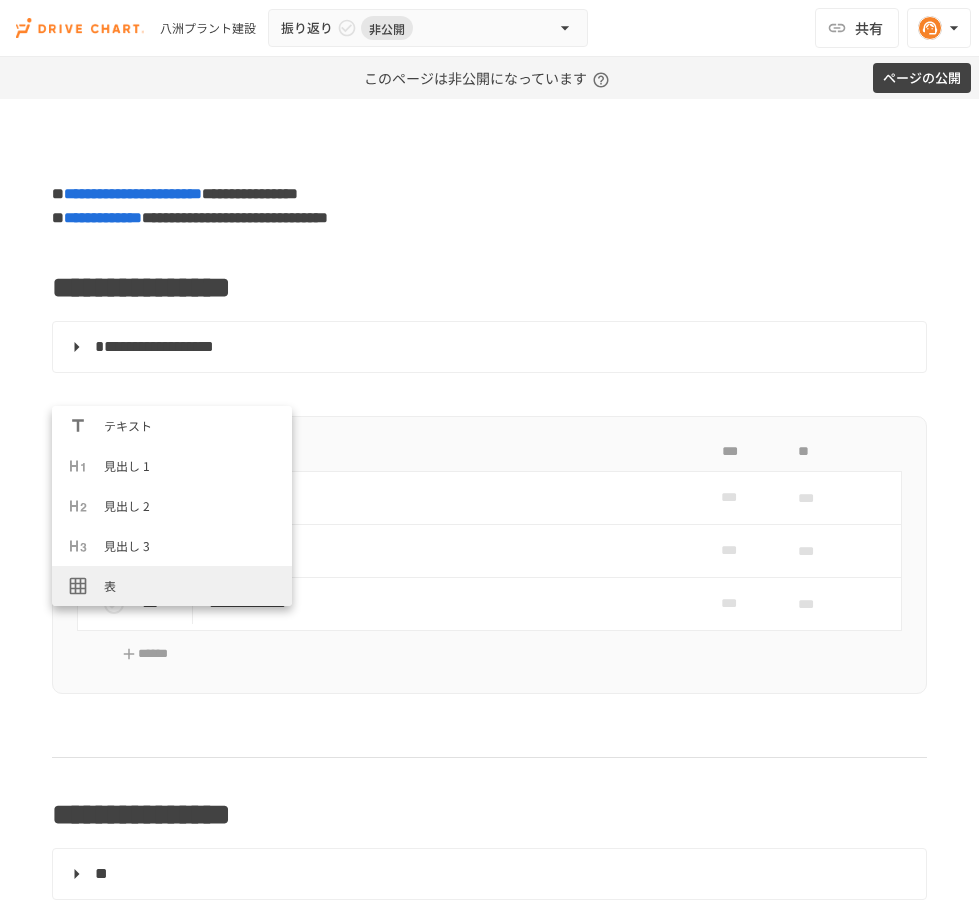 scroll, scrollTop: 680, scrollLeft: 0, axis: vertical 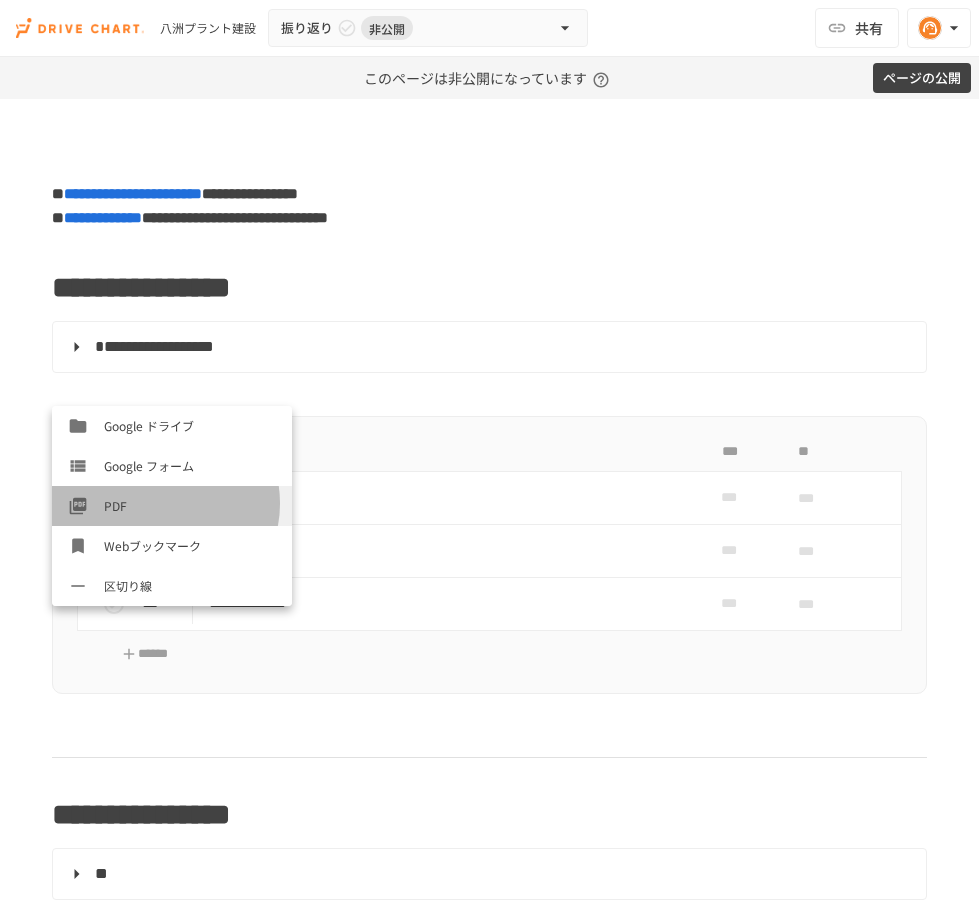 click on "PDF" at bounding box center [190, 505] 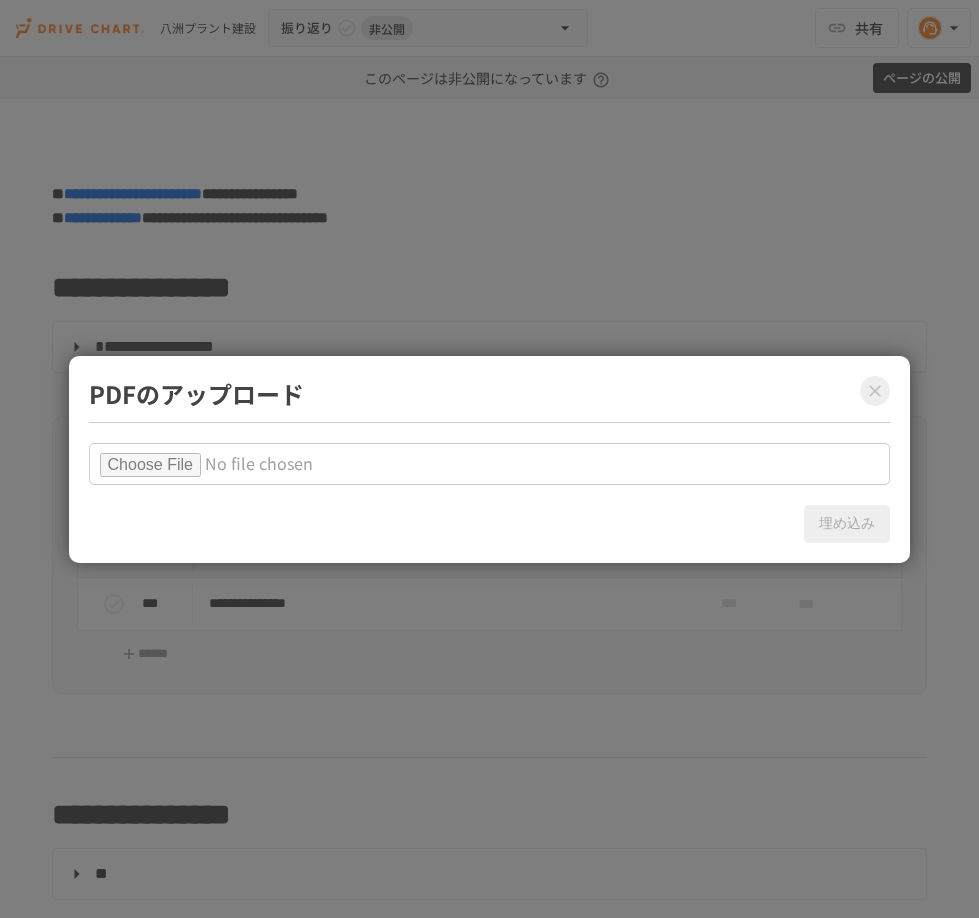 click at bounding box center (490, 464) 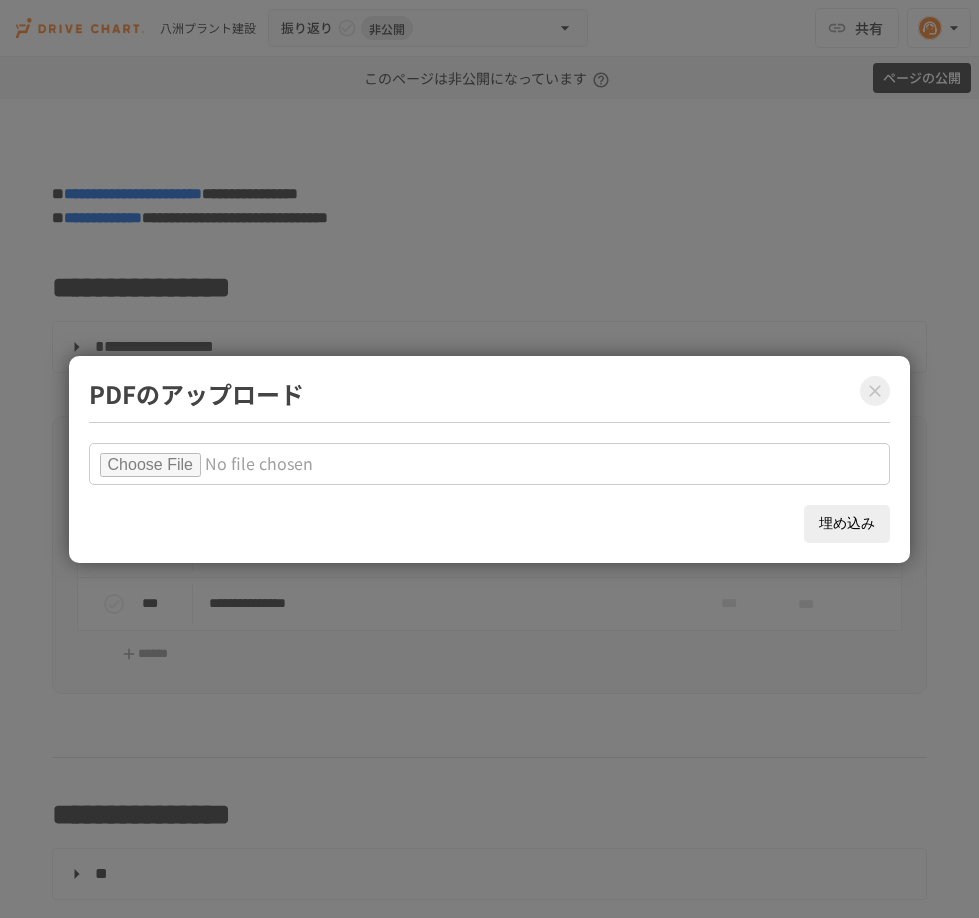 click on "埋め込み" at bounding box center [847, 524] 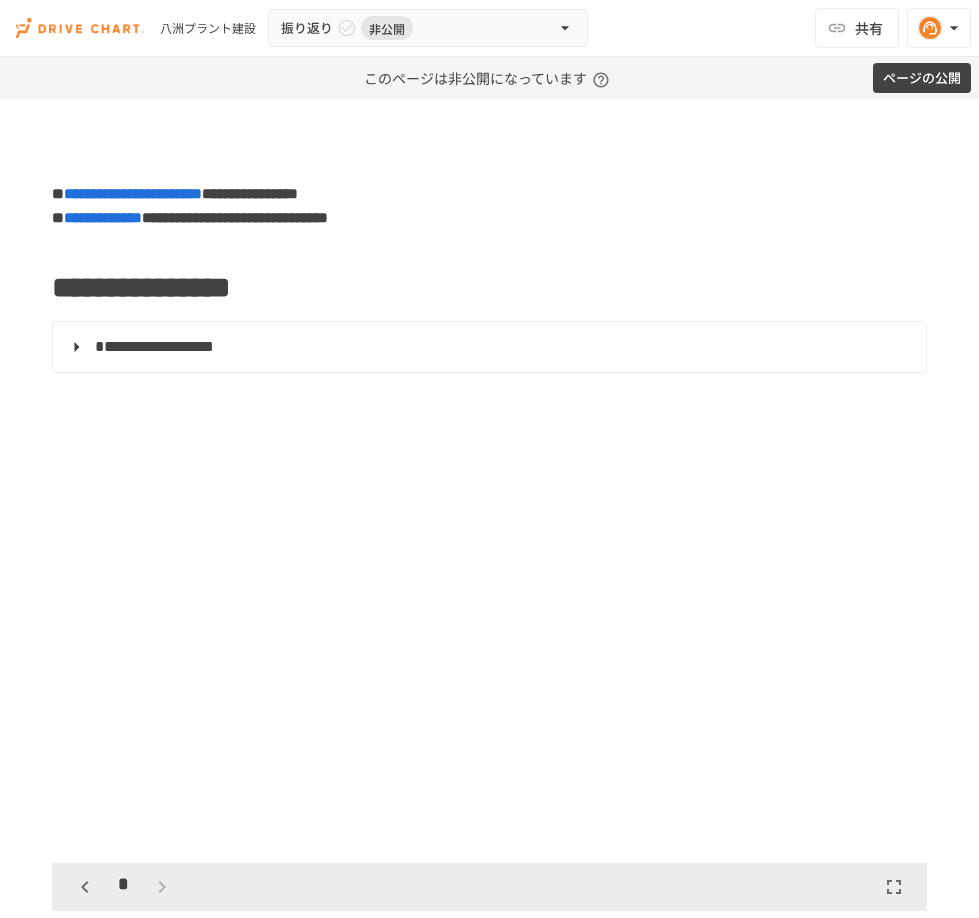 click at bounding box center [489, 623] 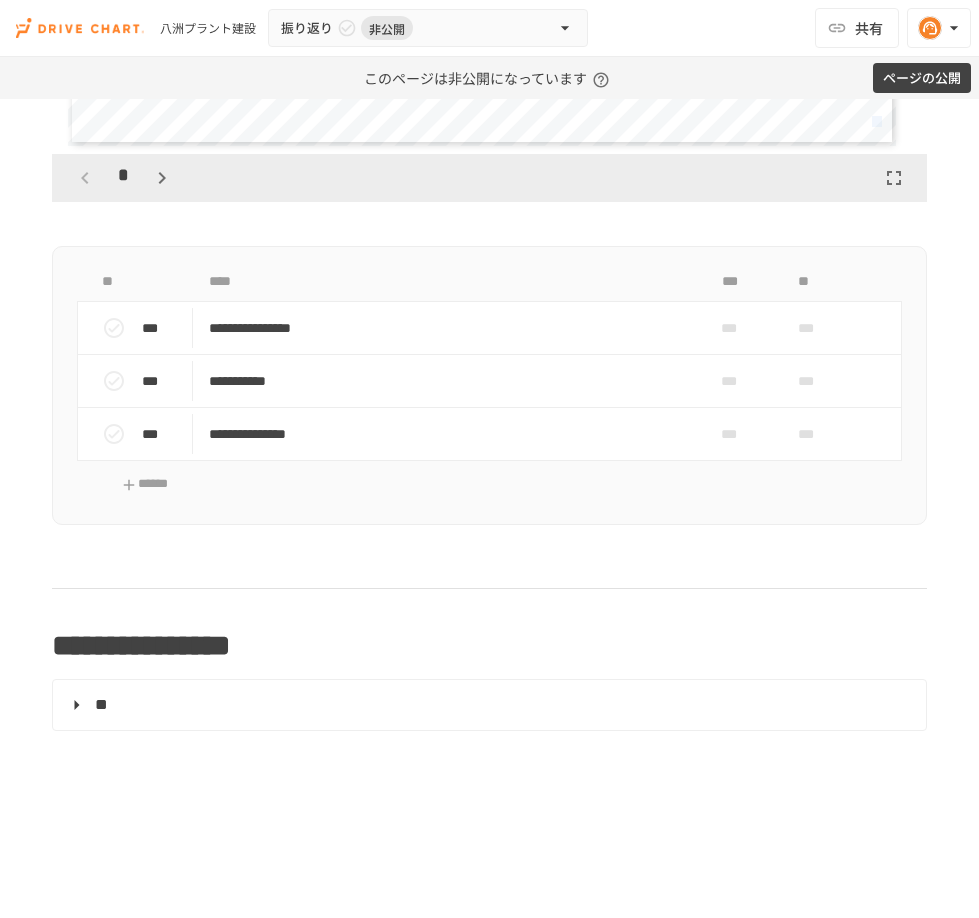 scroll, scrollTop: 729, scrollLeft: 0, axis: vertical 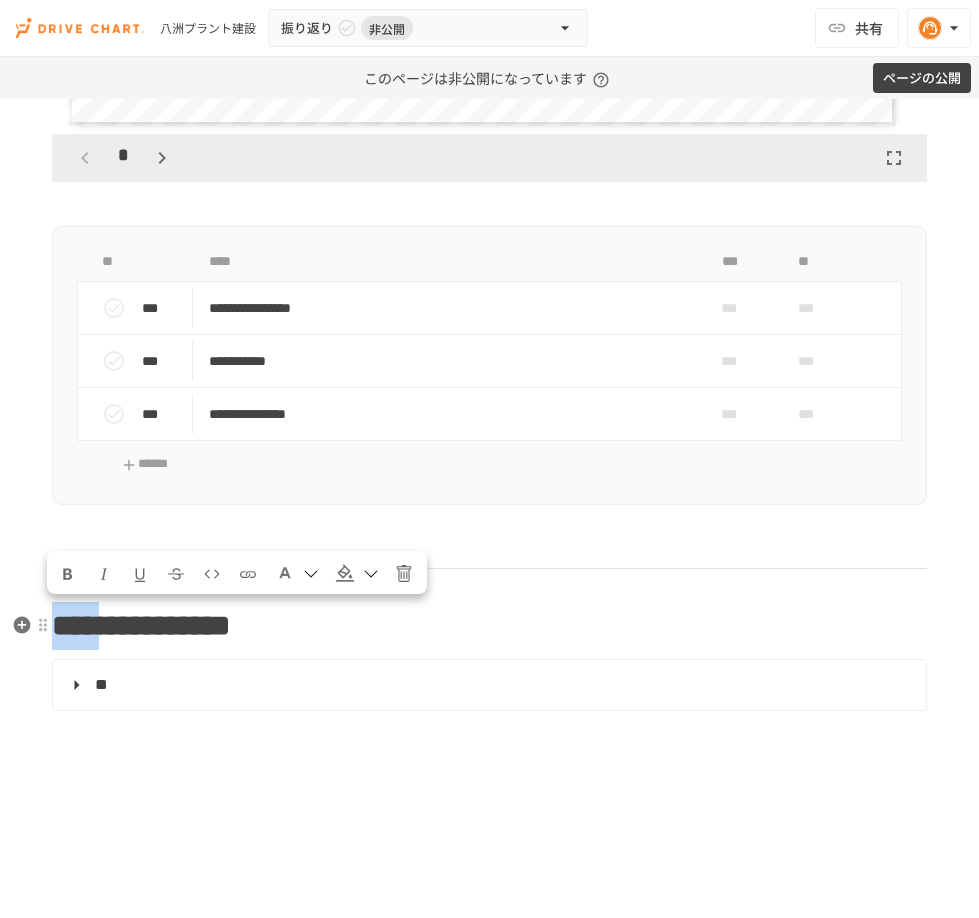 drag, startPoint x: 115, startPoint y: 640, endPoint x: 54, endPoint y: 639, distance: 61.008198 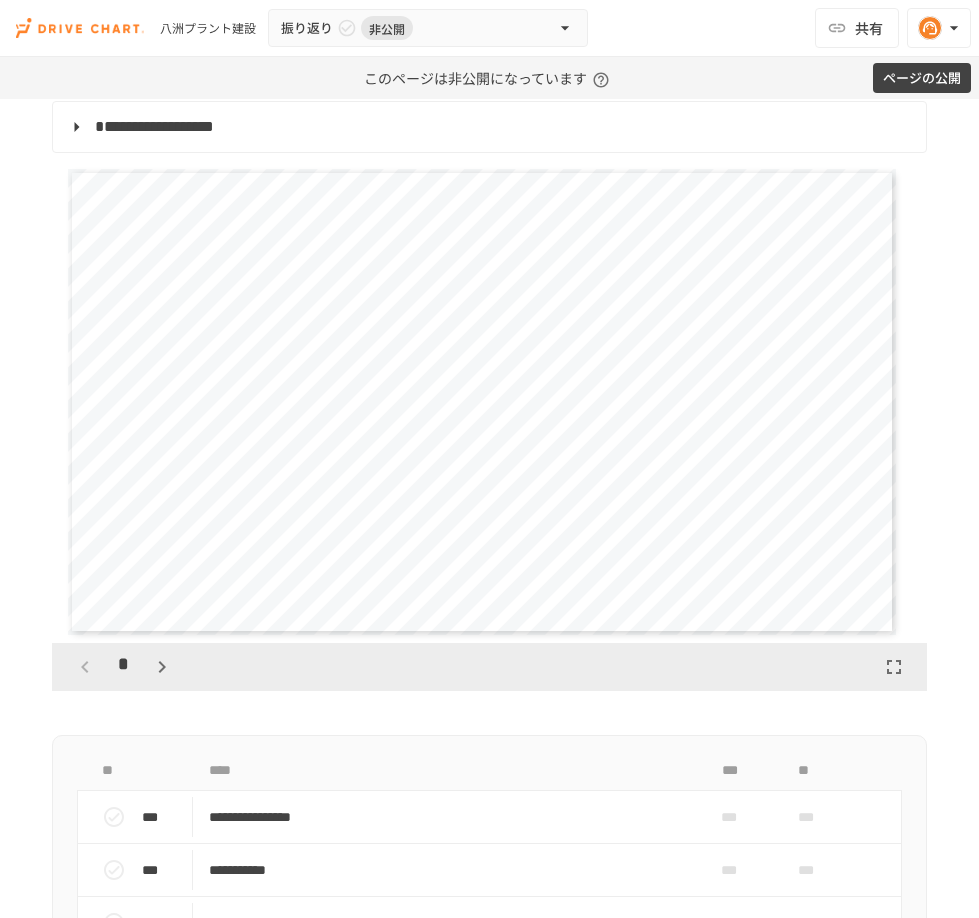 scroll, scrollTop: 0, scrollLeft: 0, axis: both 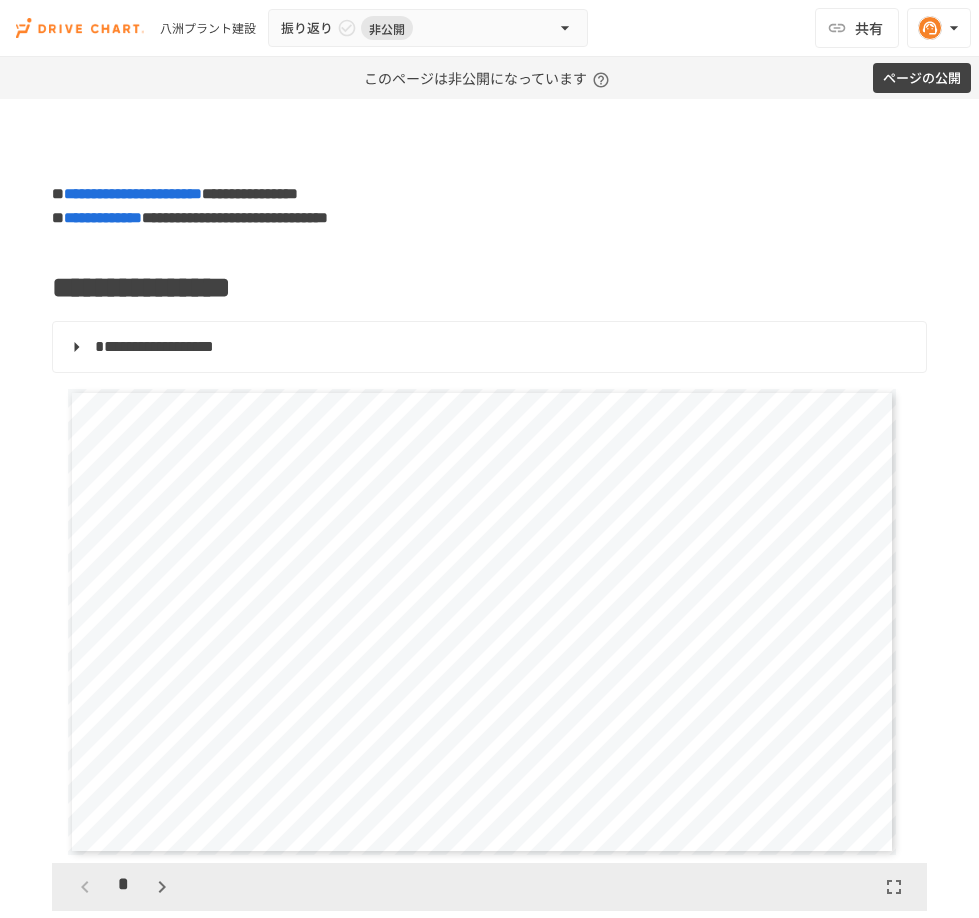 click on "ページの公開" at bounding box center (922, 78) 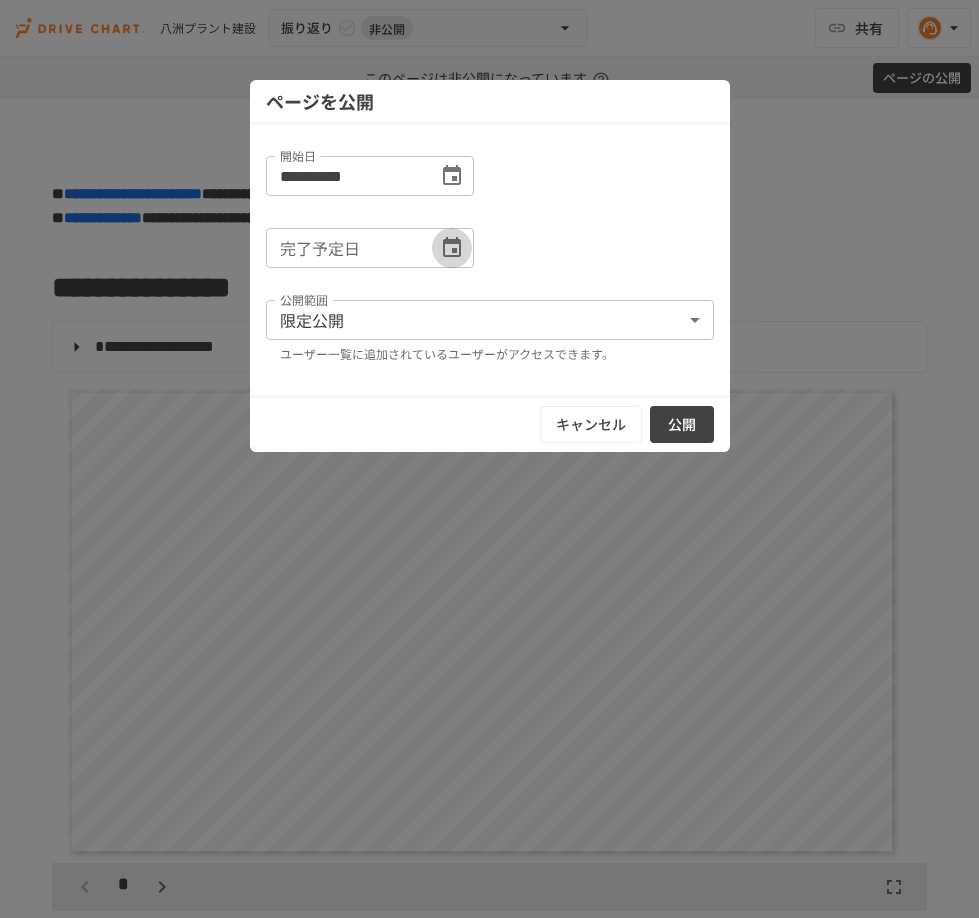 click 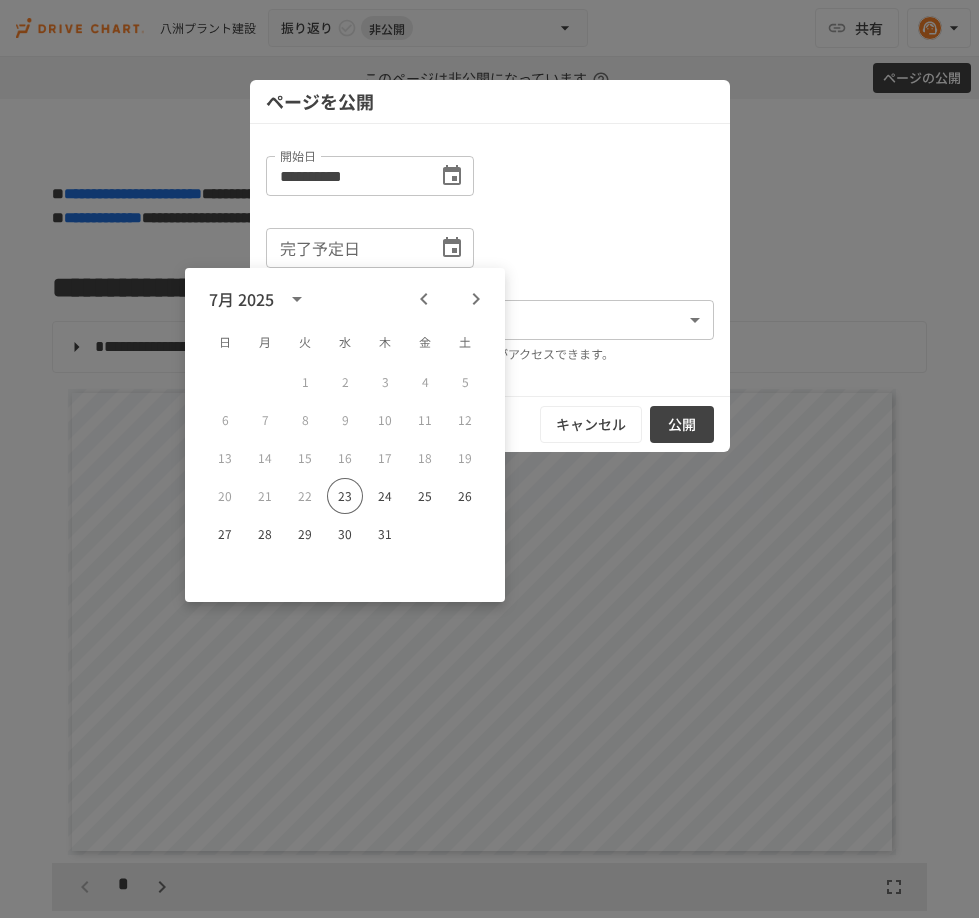 click 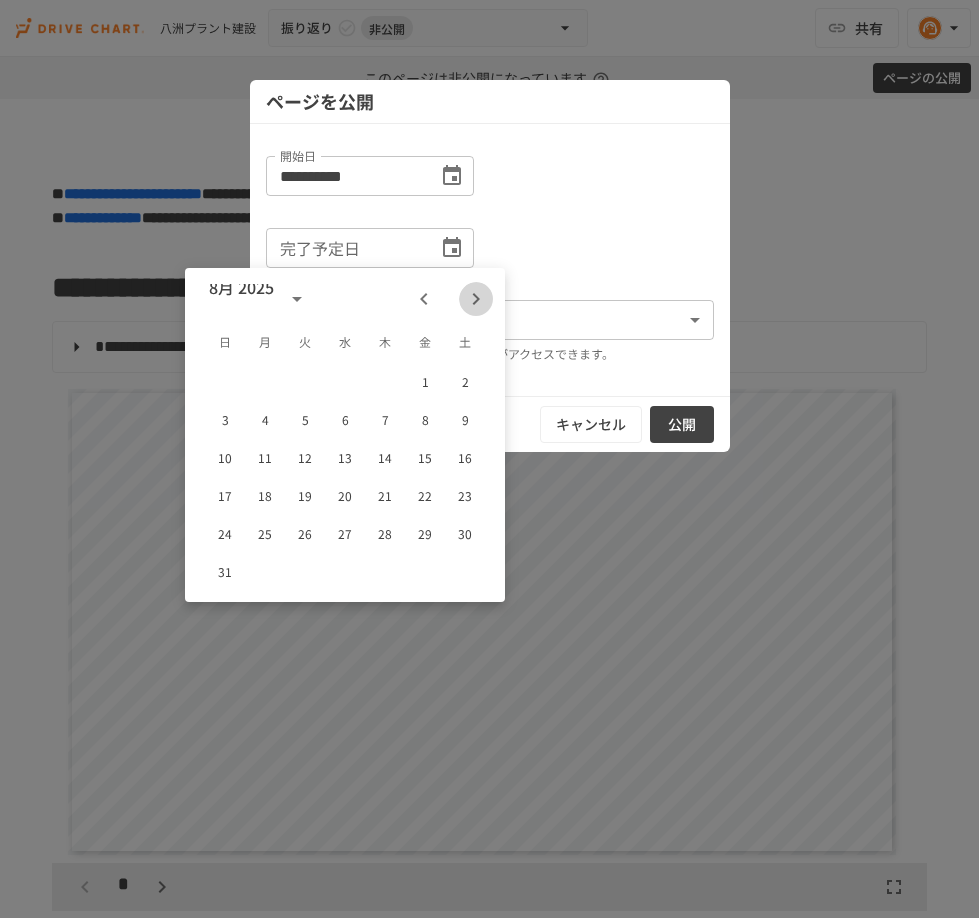 click 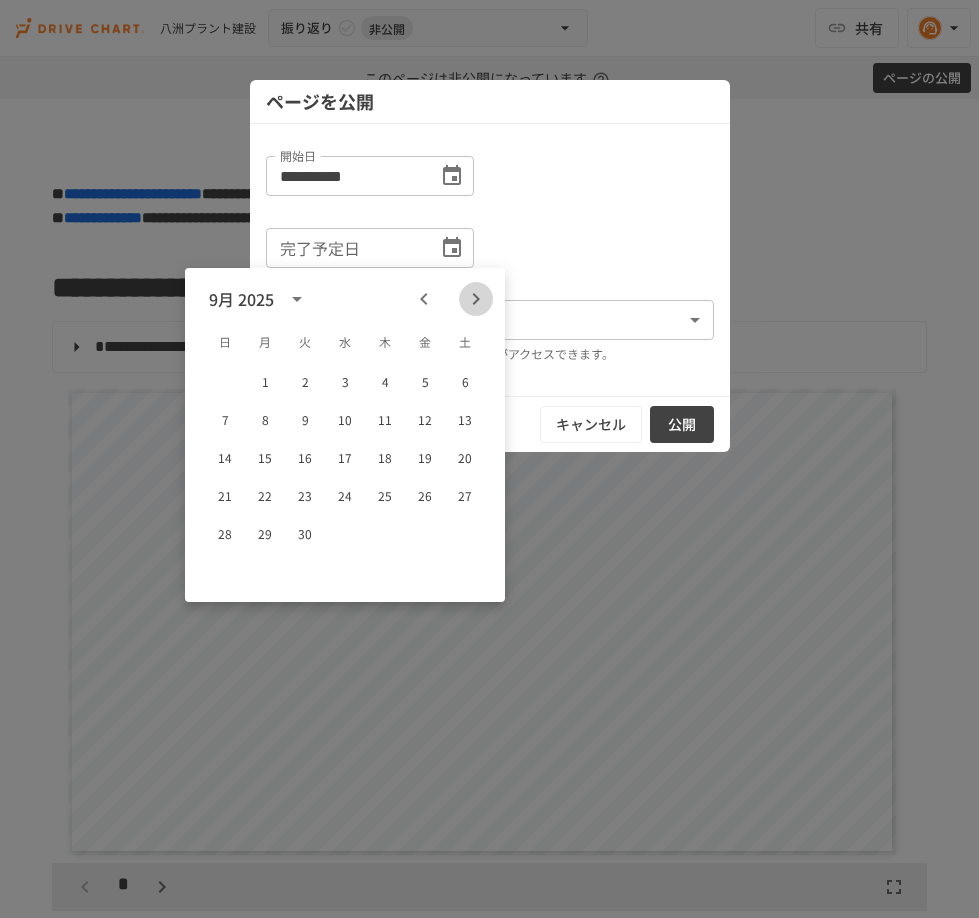 click 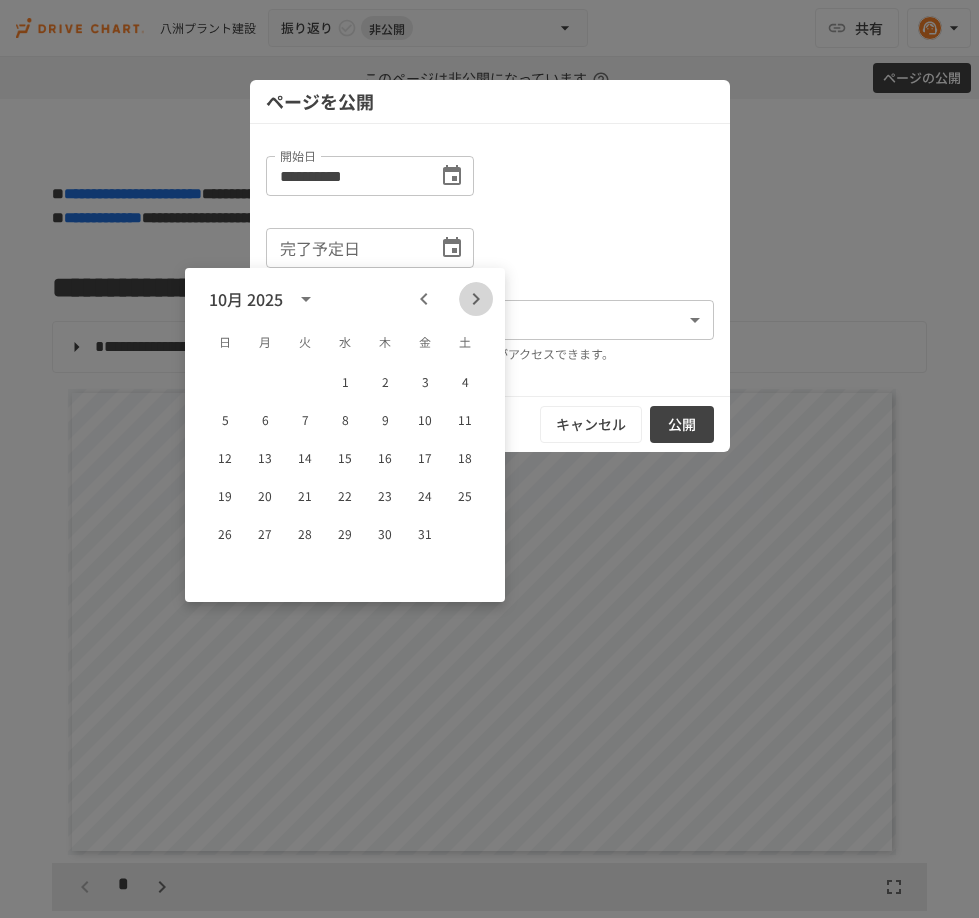 click 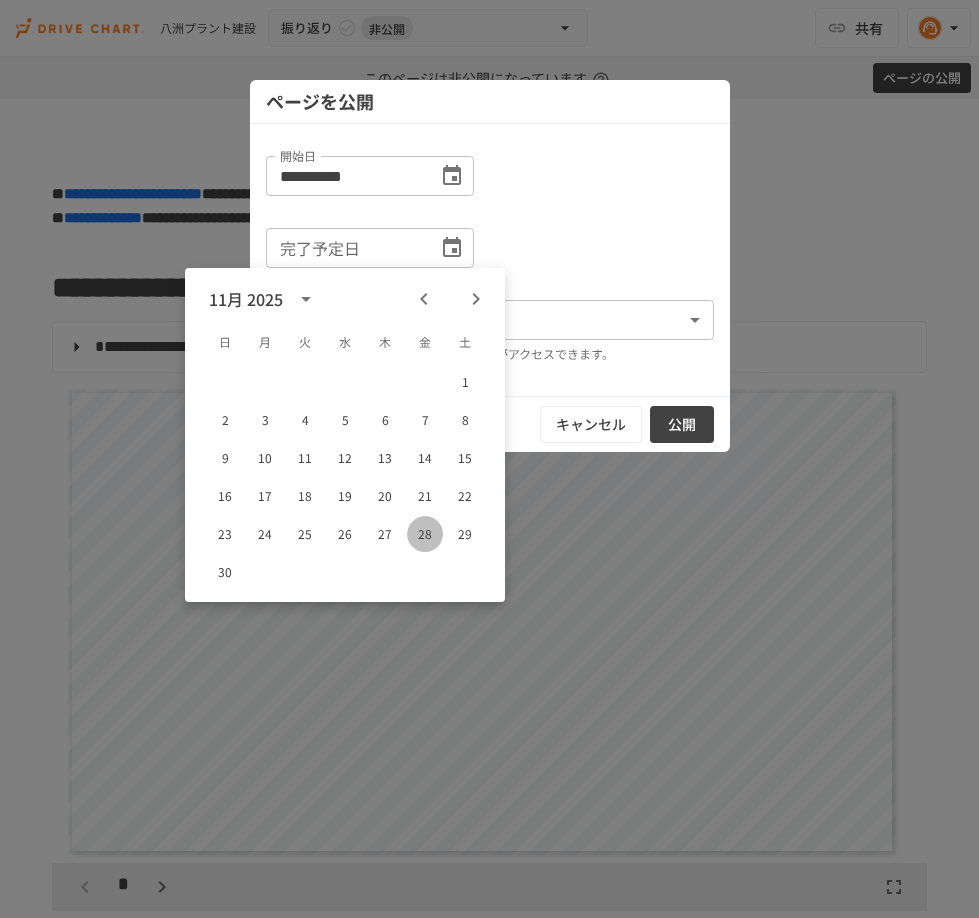 click on "28" at bounding box center [425, 534] 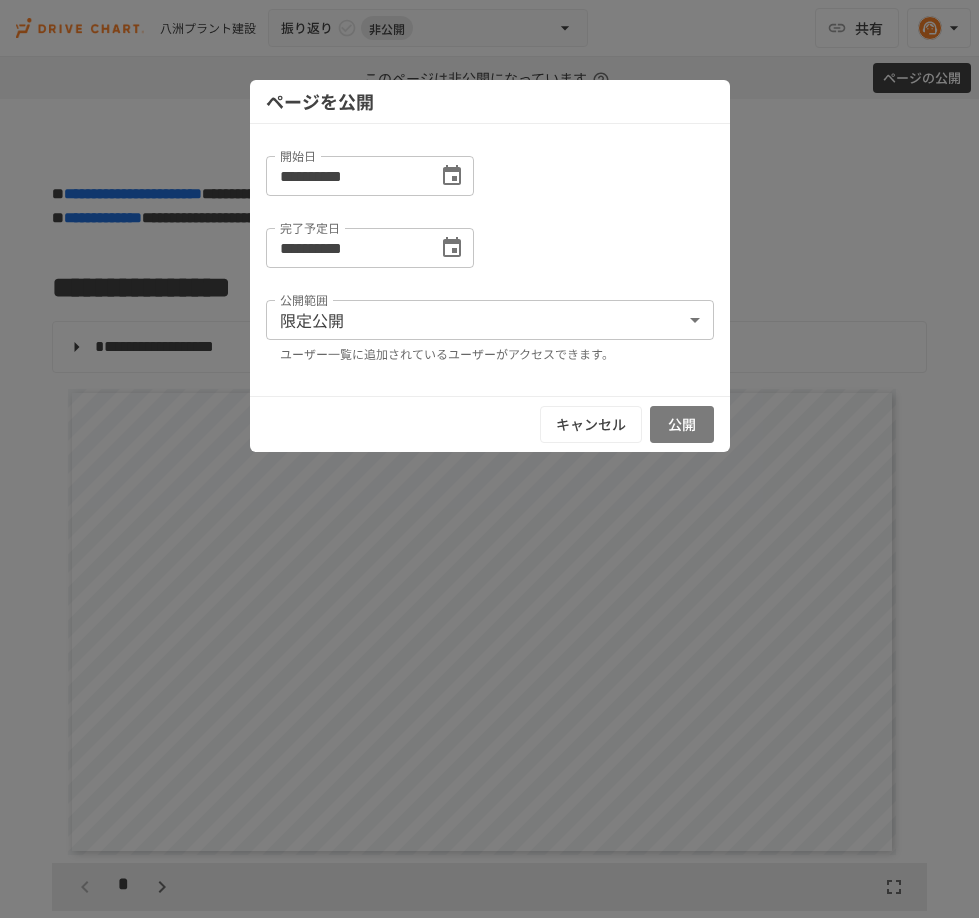 click on "公開" at bounding box center [682, 424] 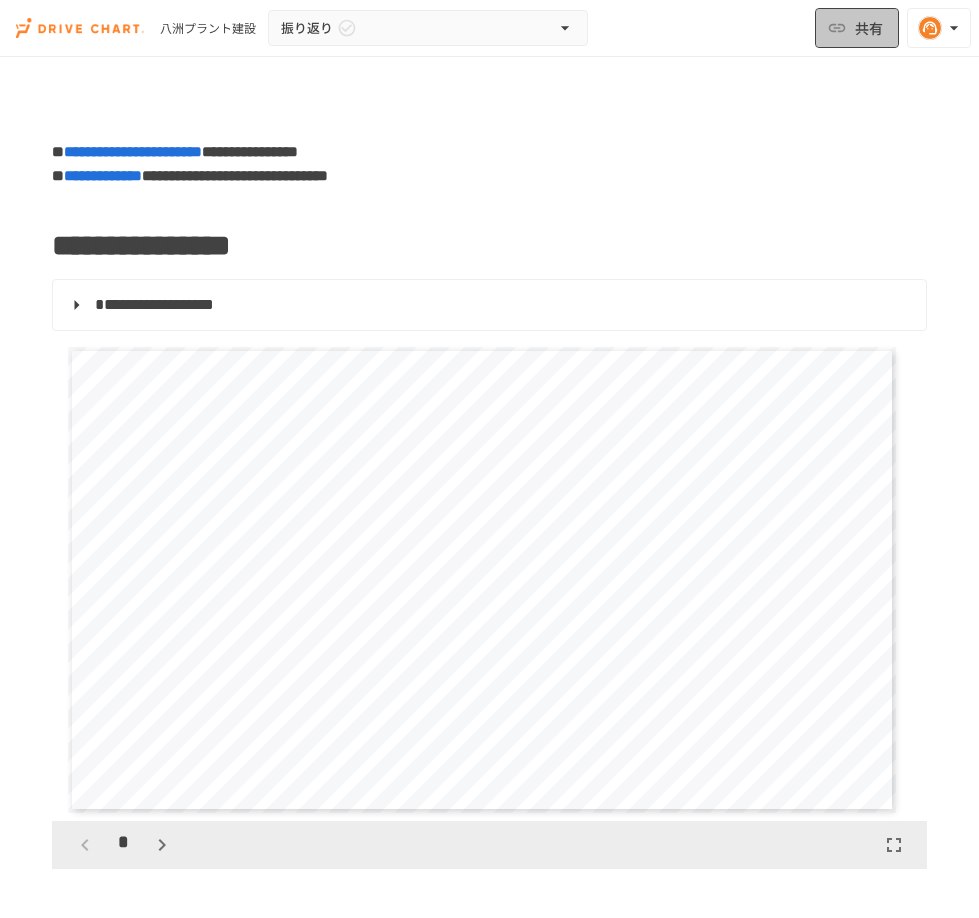 click on "共有" at bounding box center (869, 28) 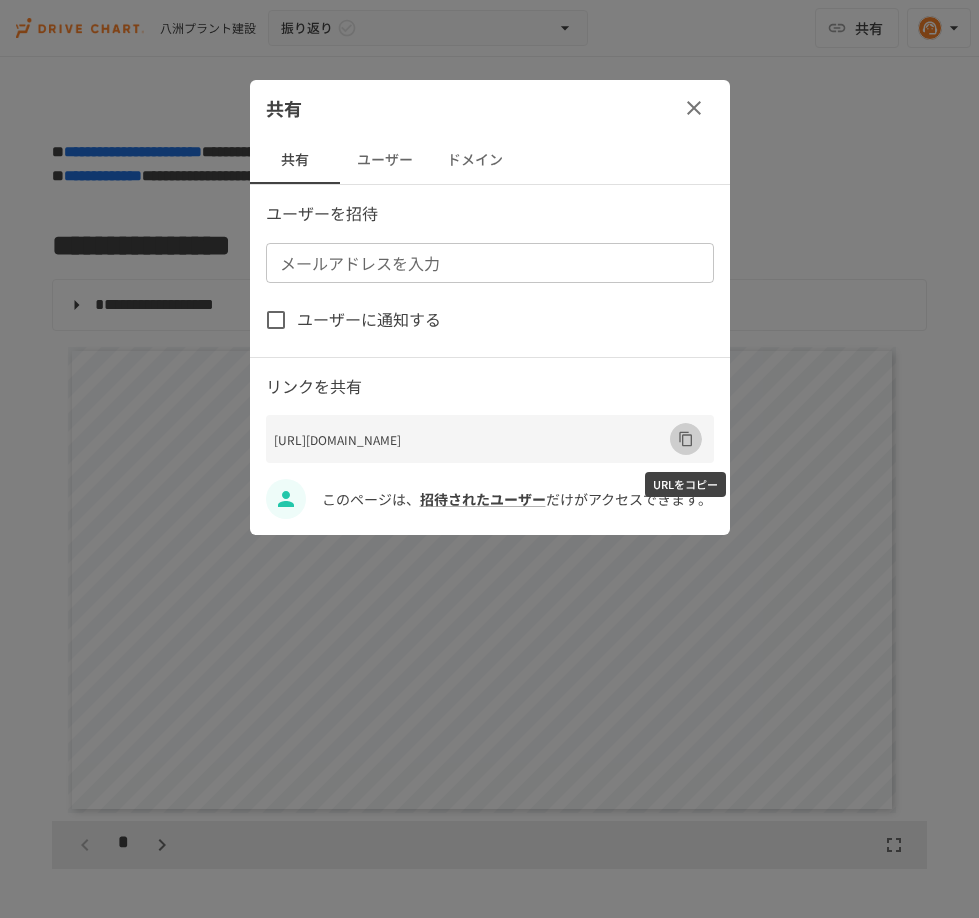 click 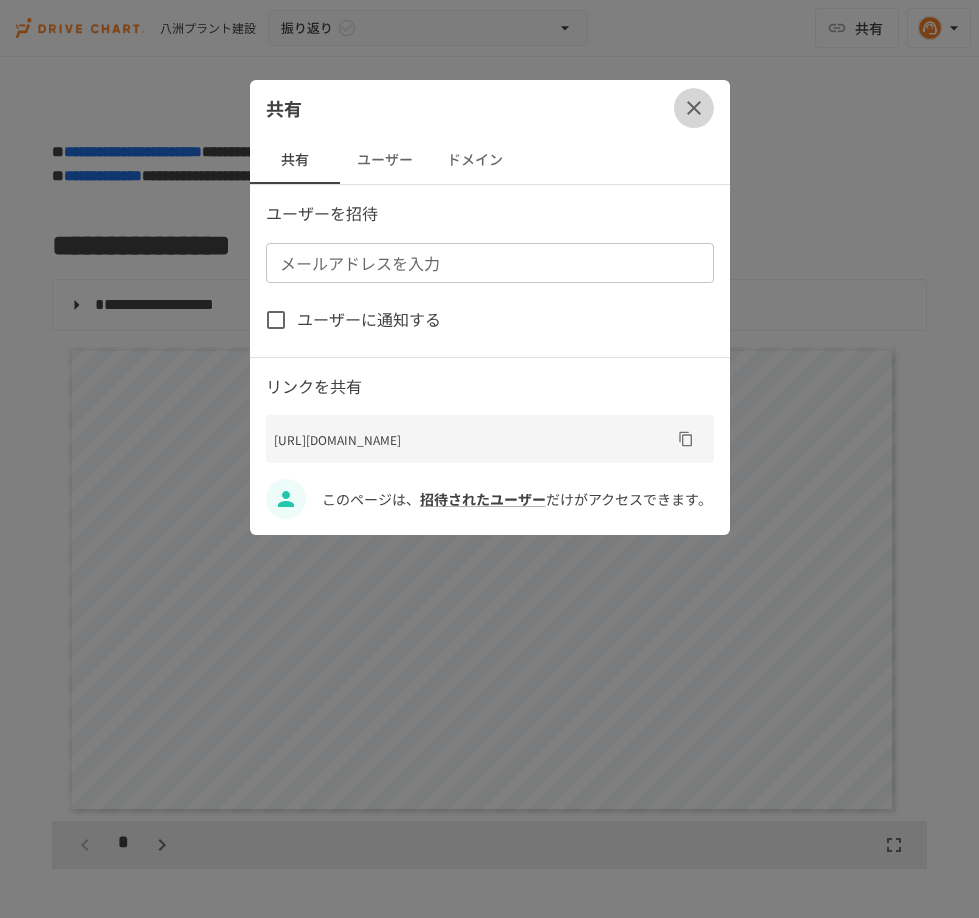 click 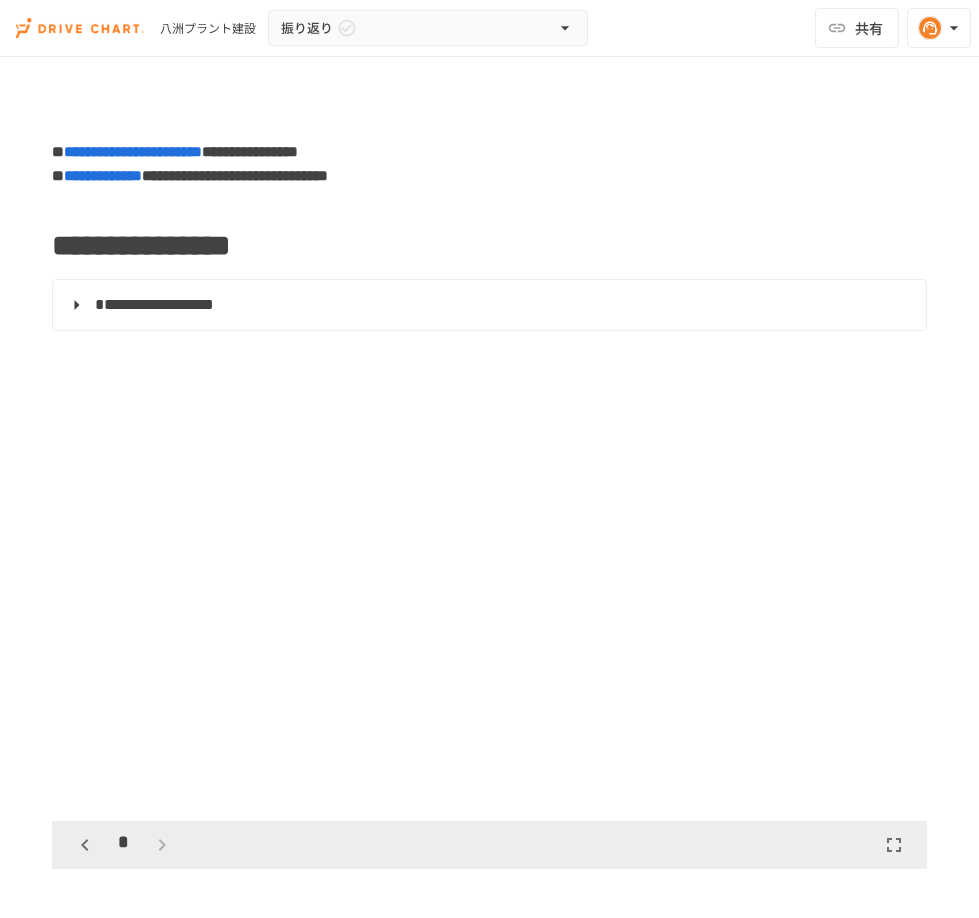 scroll, scrollTop: 0, scrollLeft: 0, axis: both 